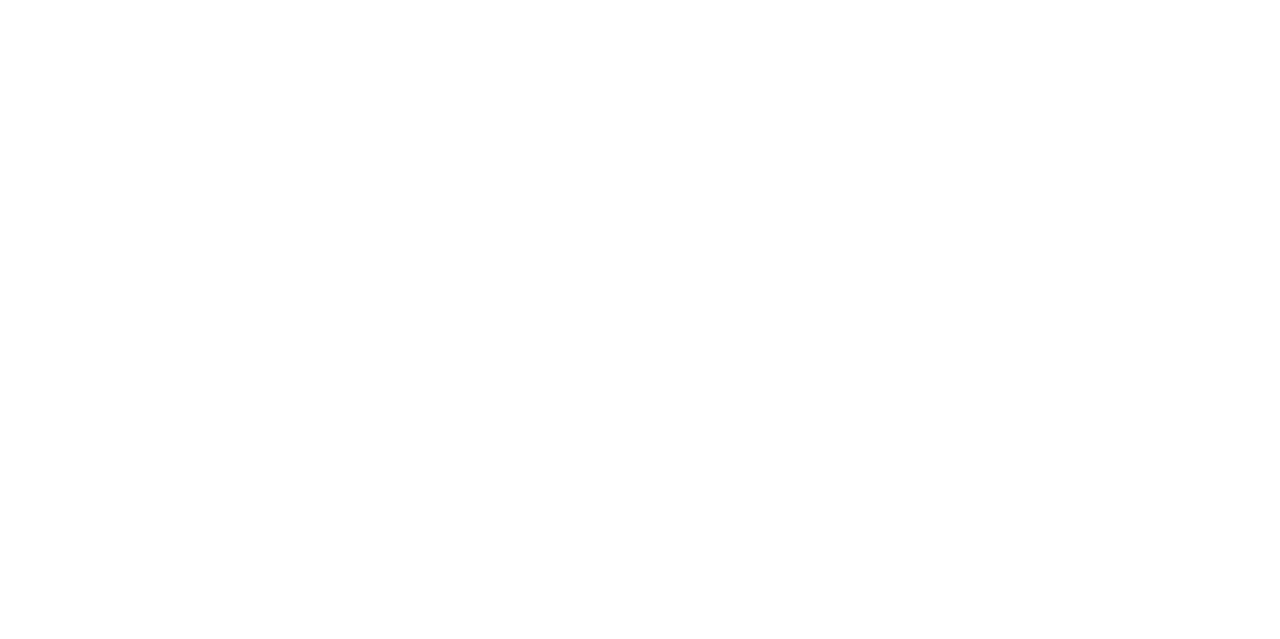 scroll, scrollTop: 0, scrollLeft: 0, axis: both 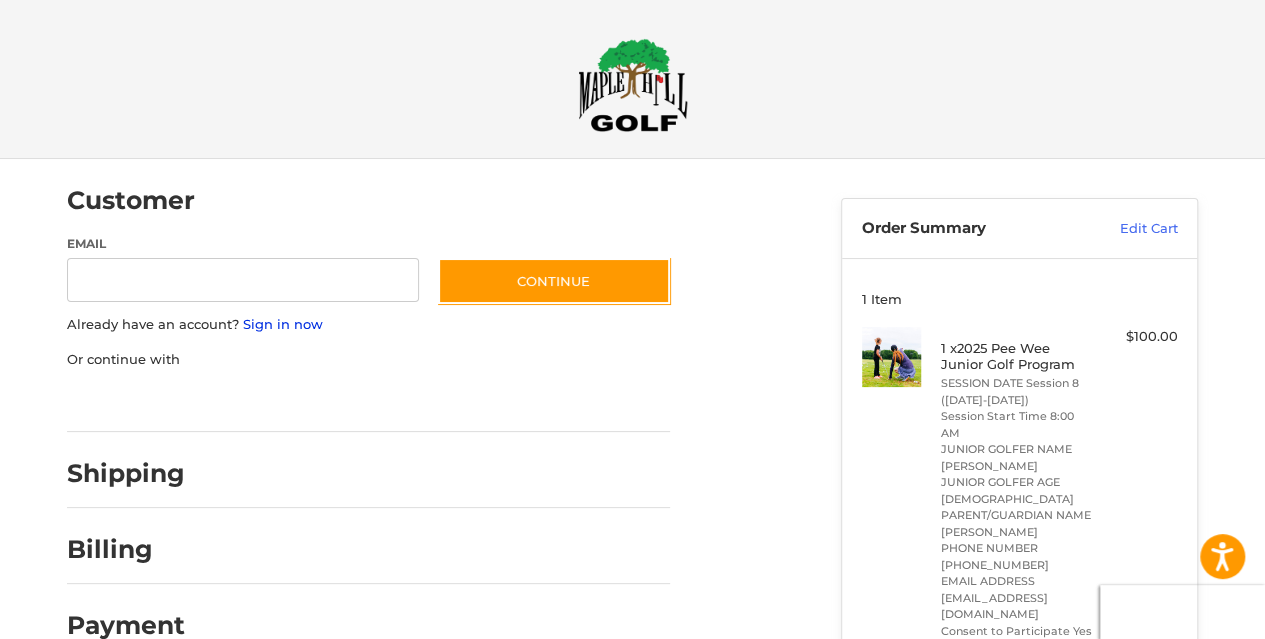 click on "Sign in now" at bounding box center [283, 324] 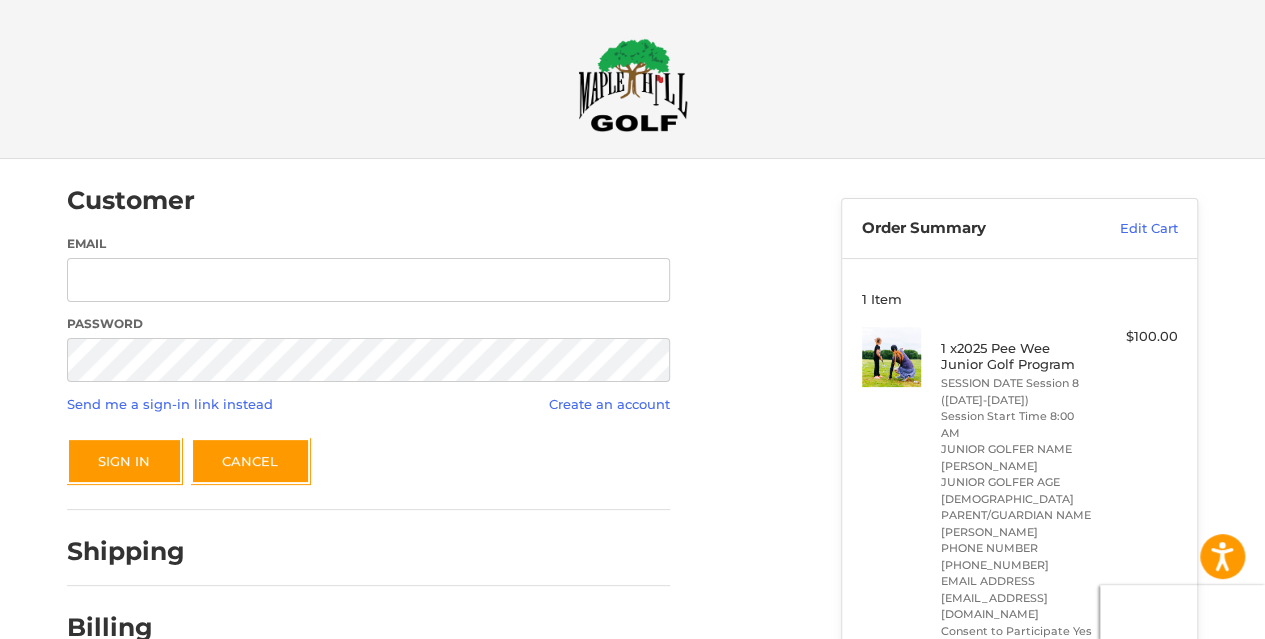 click on "Email" at bounding box center [368, 270] 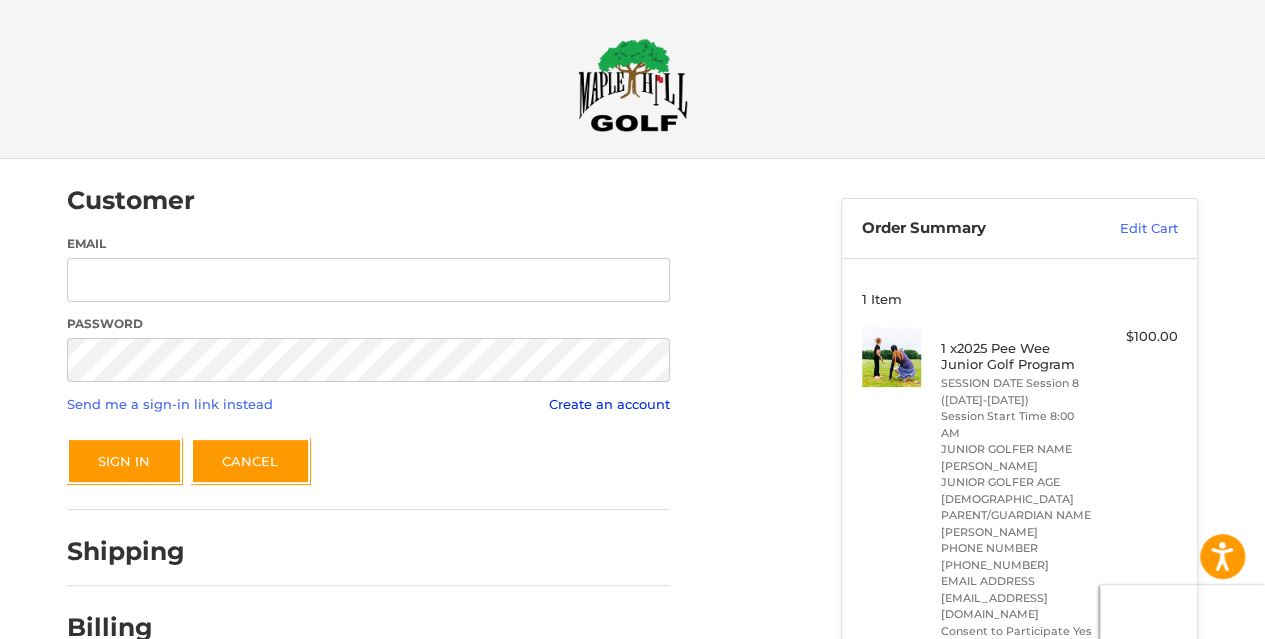 click on "Create an account" at bounding box center [609, 404] 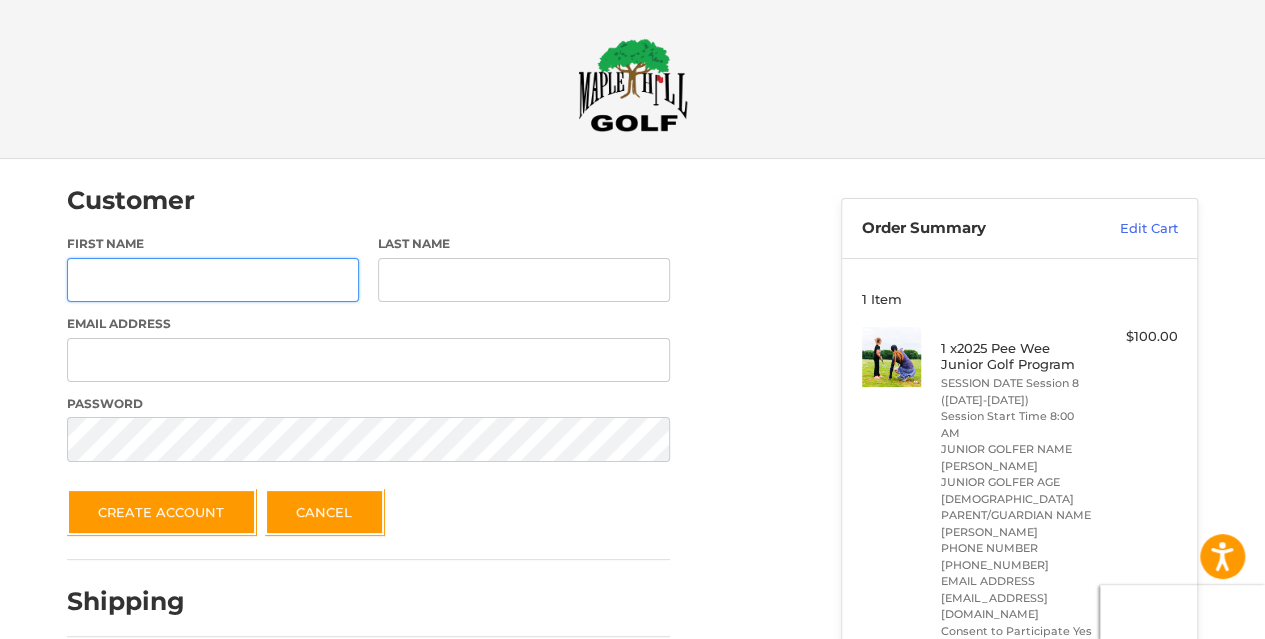 click on "First Name" at bounding box center [213, 280] 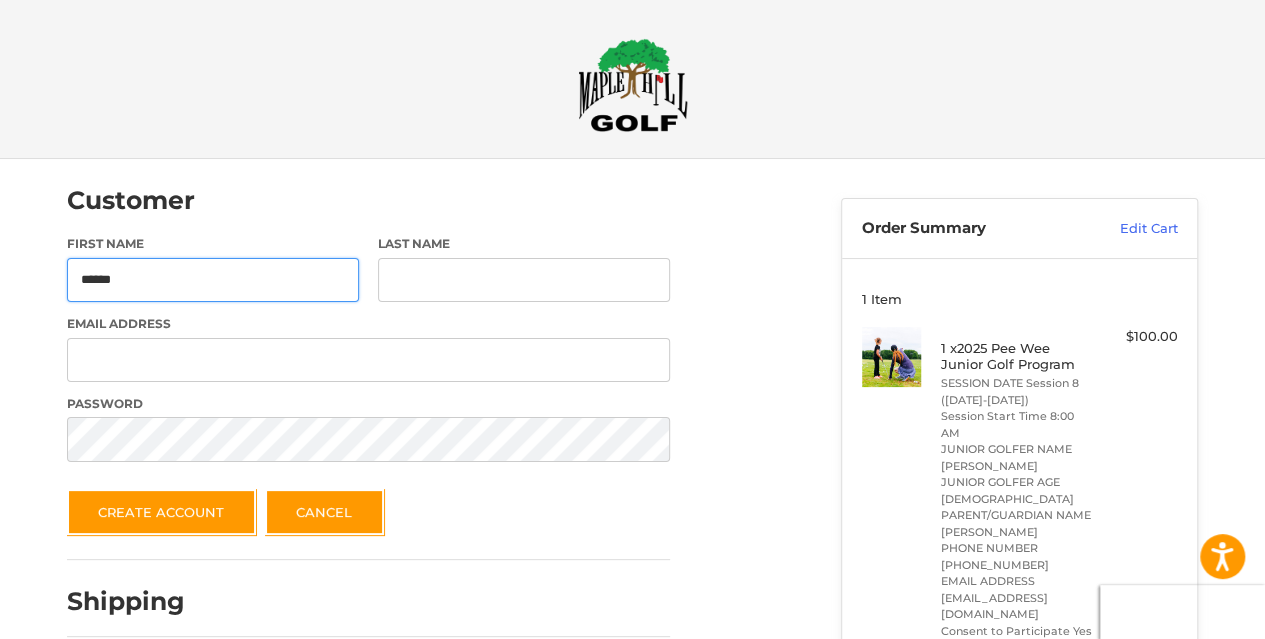 type on "******" 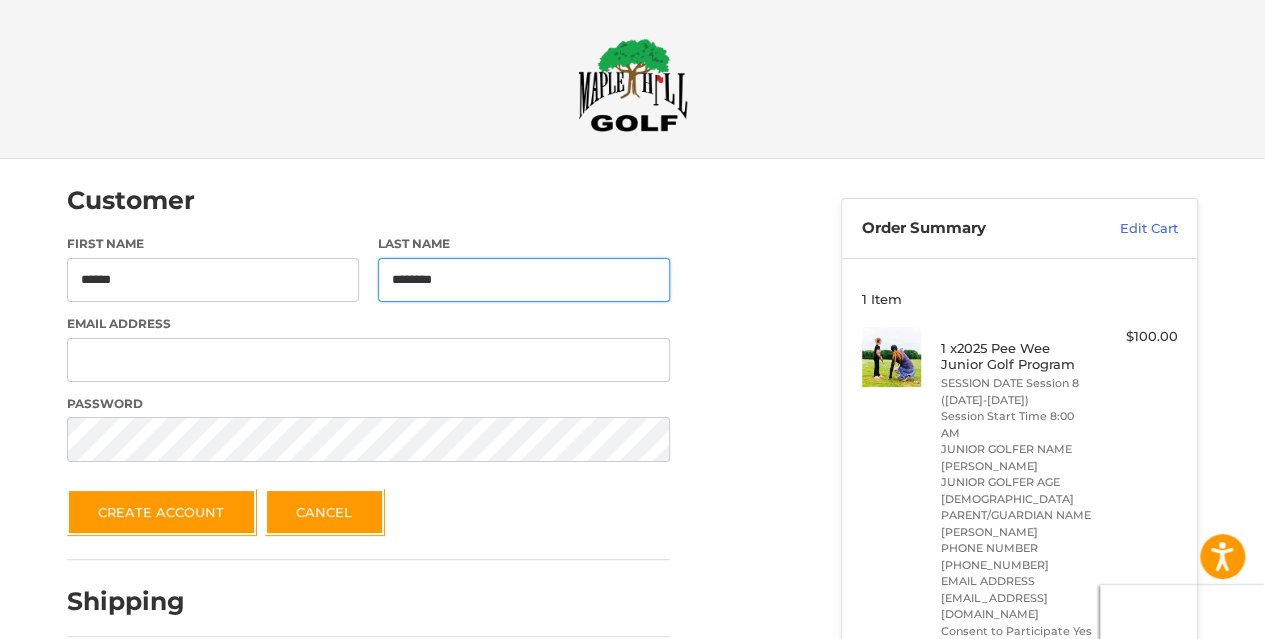 type on "********" 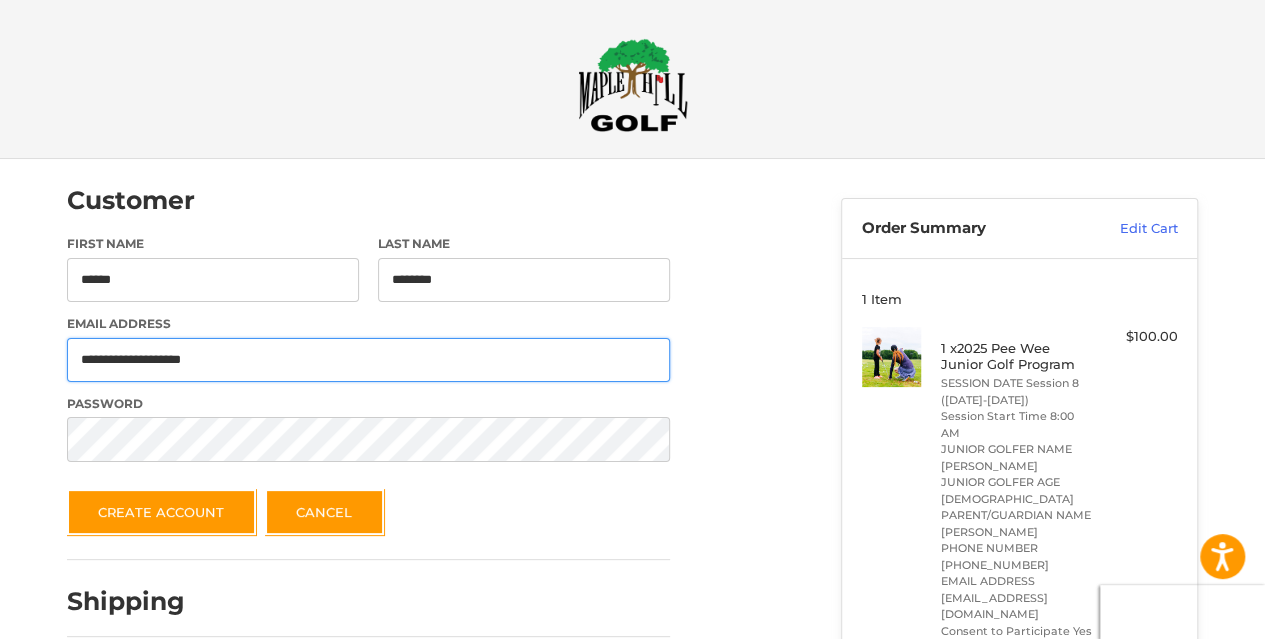 type on "**********" 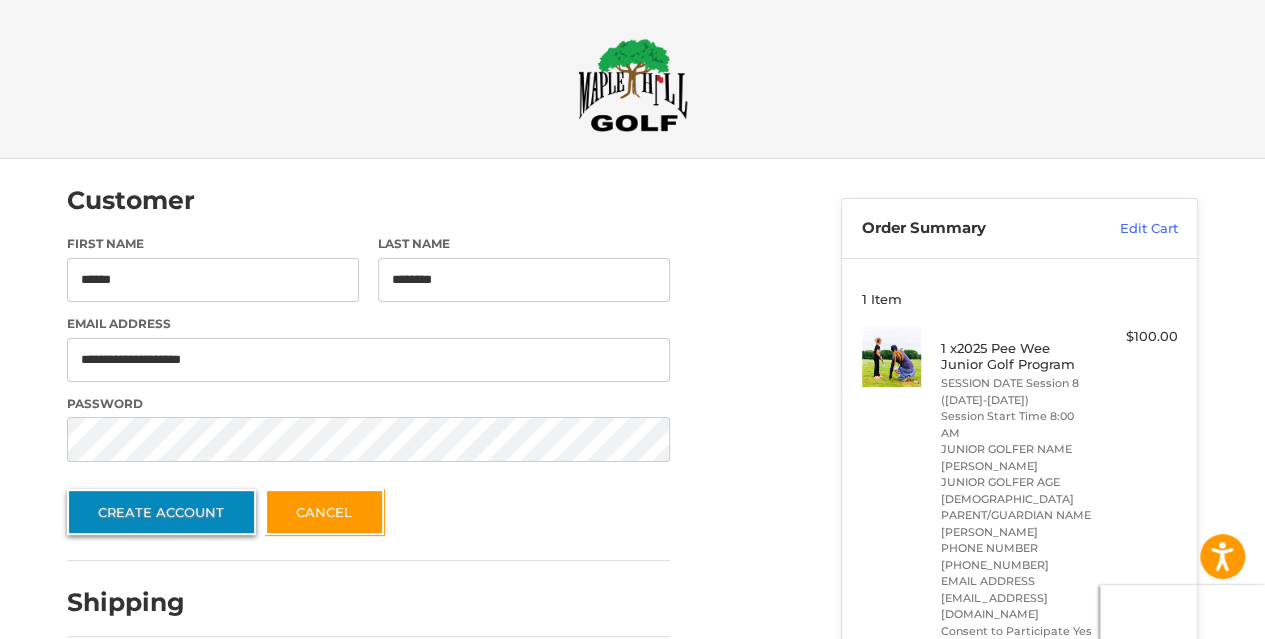 click on "Create Account" at bounding box center (161, 512) 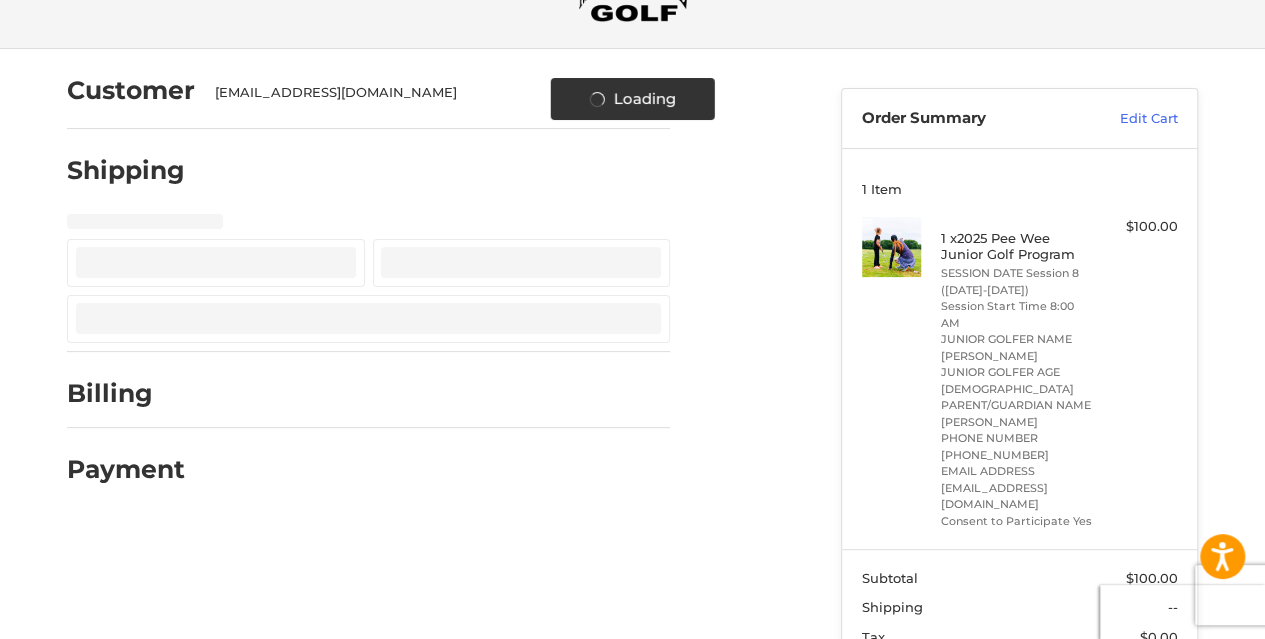 scroll, scrollTop: 112, scrollLeft: 0, axis: vertical 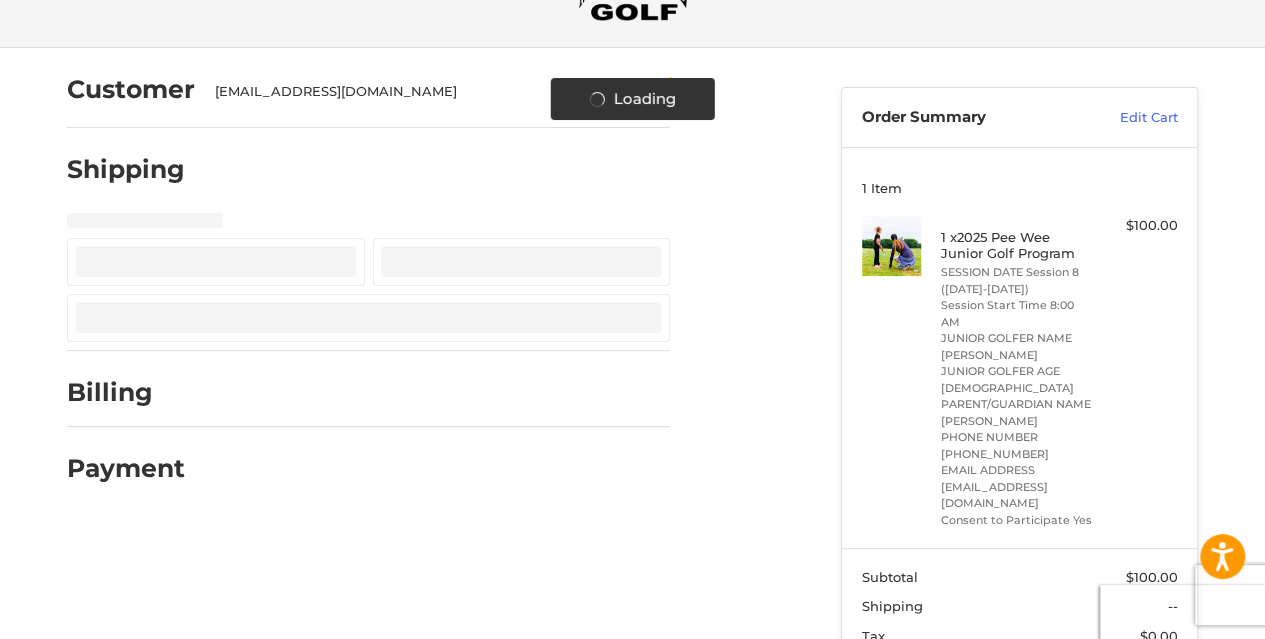 select on "**" 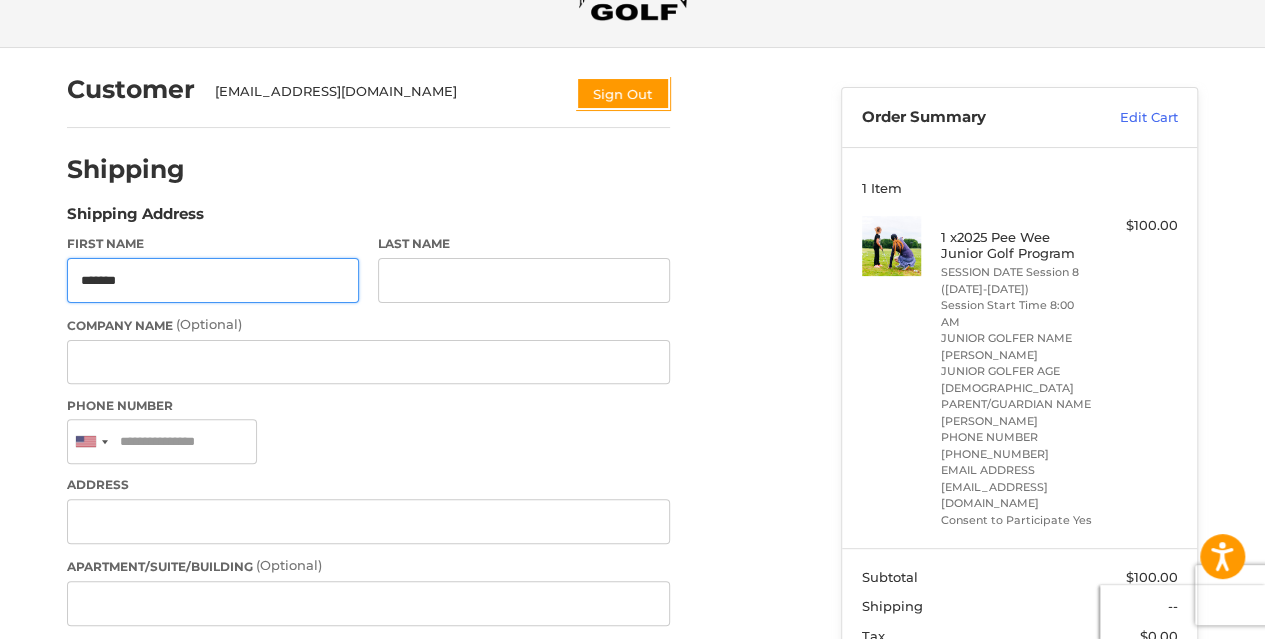type on "******" 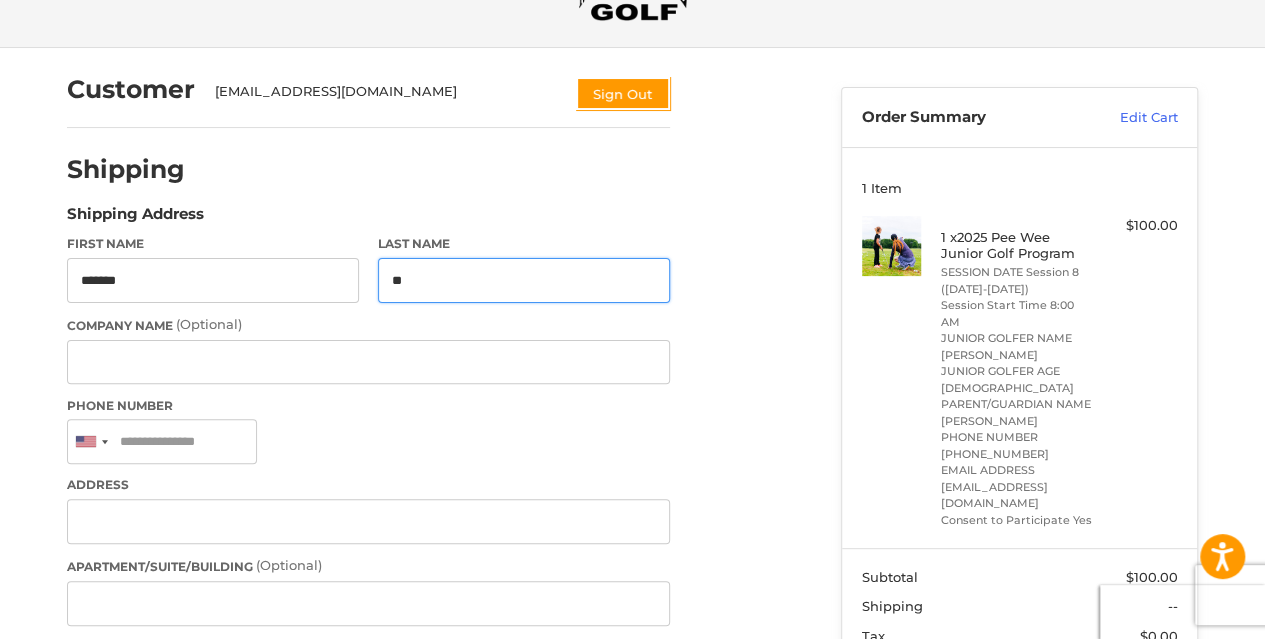 type on "*" 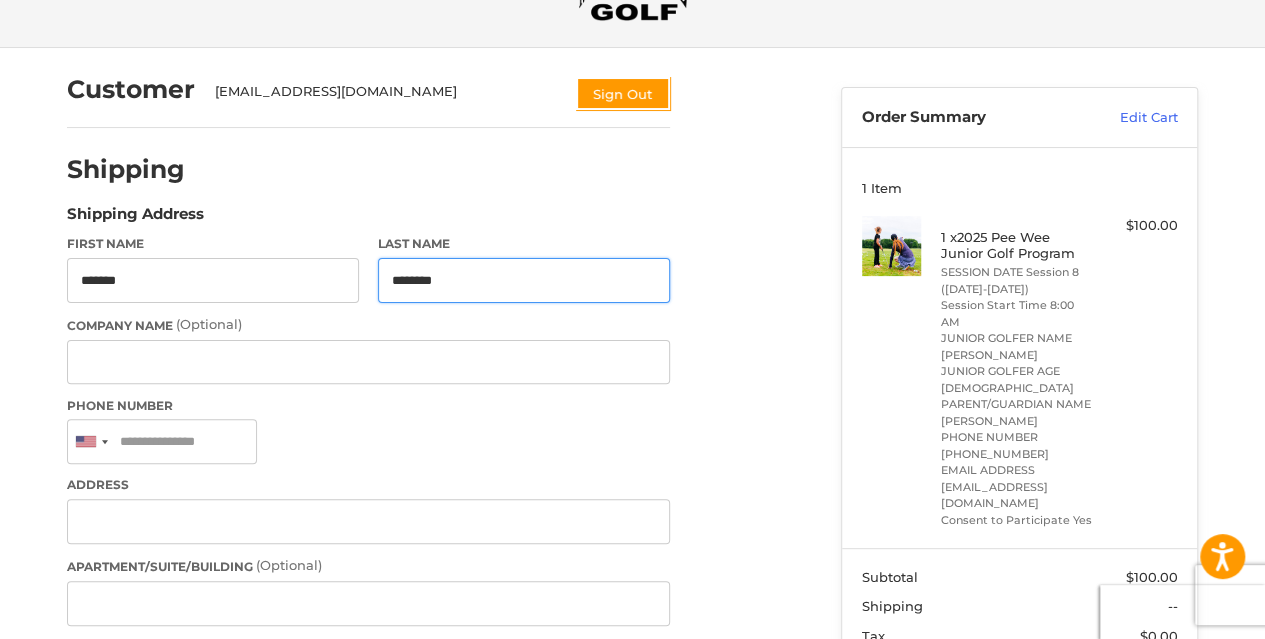 type on "********" 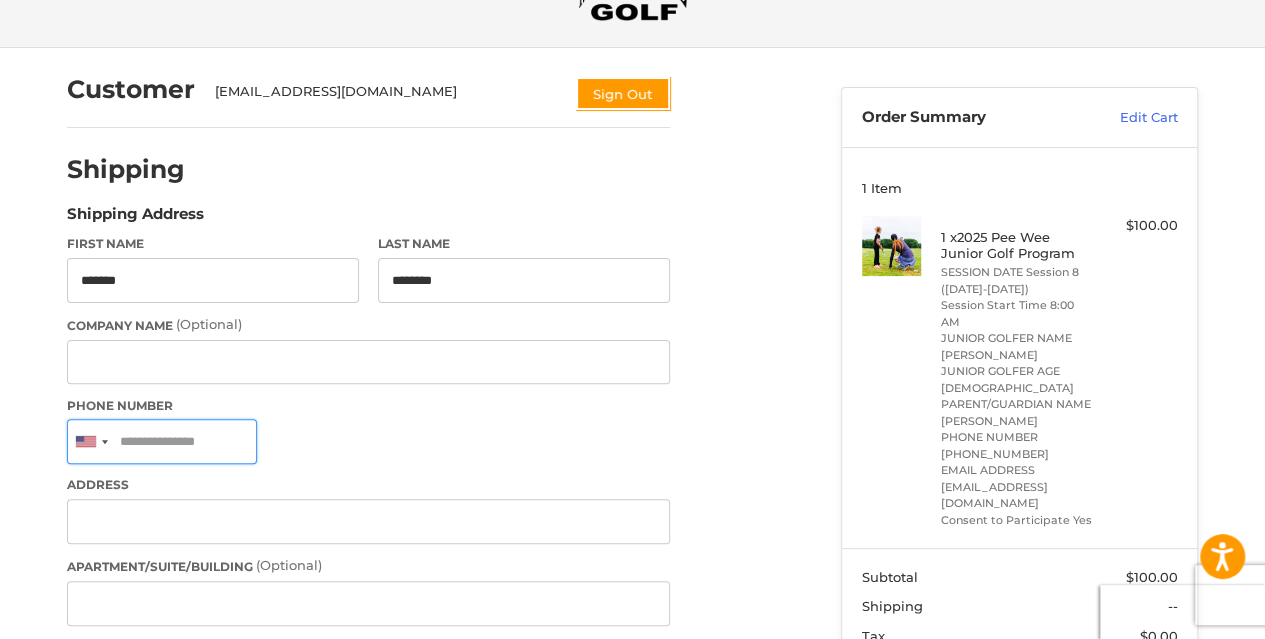 click on "Phone Number" at bounding box center [162, 441] 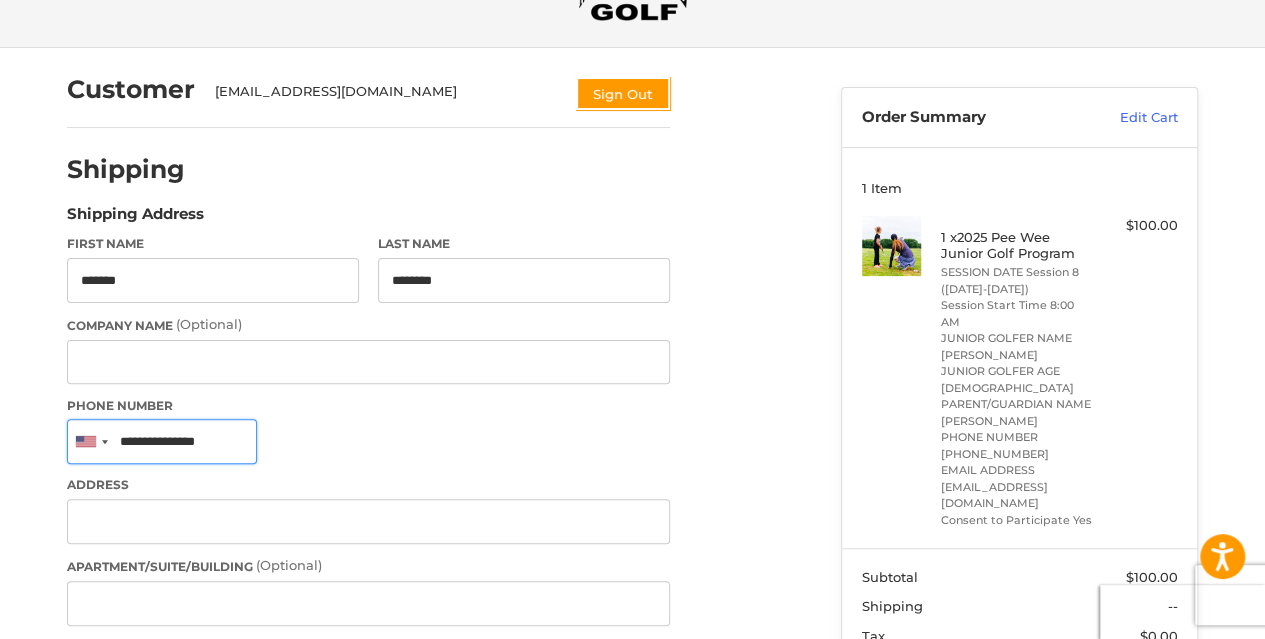 type on "**********" 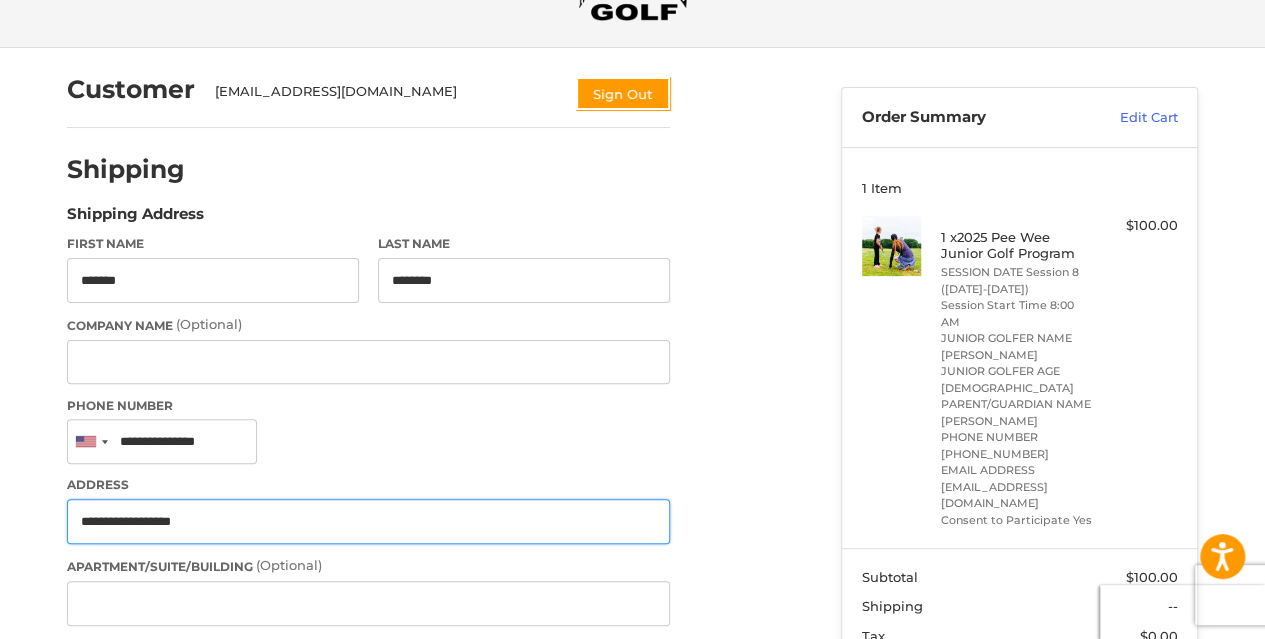 type on "**********" 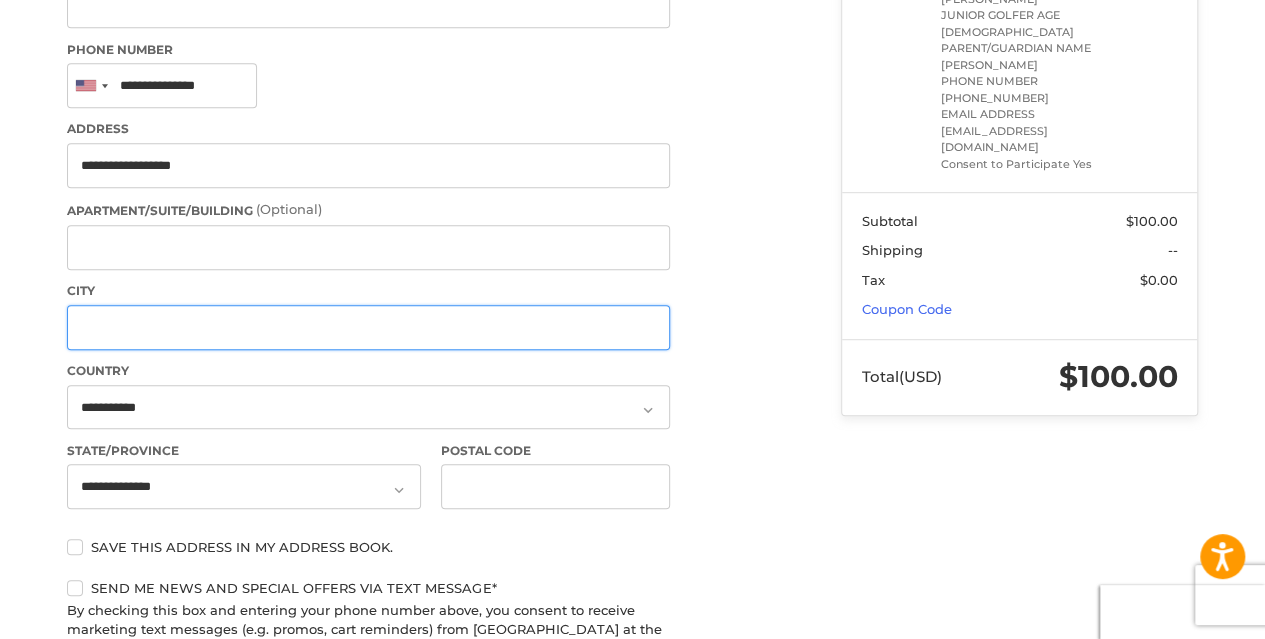 scroll, scrollTop: 476, scrollLeft: 0, axis: vertical 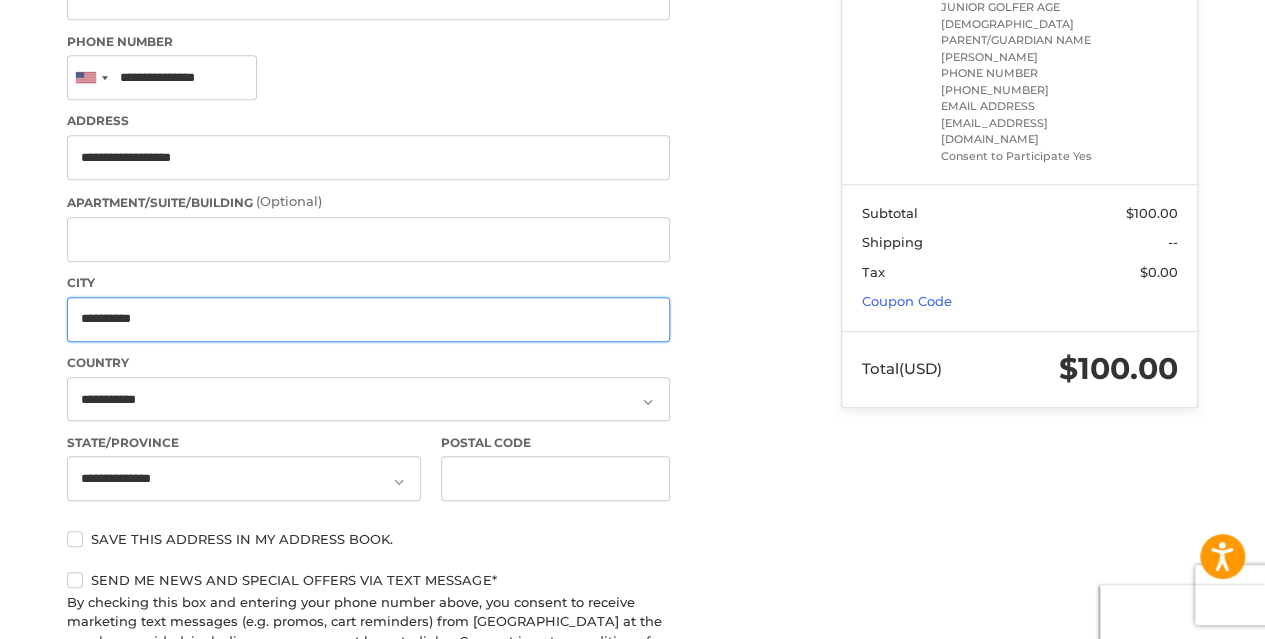 type on "**********" 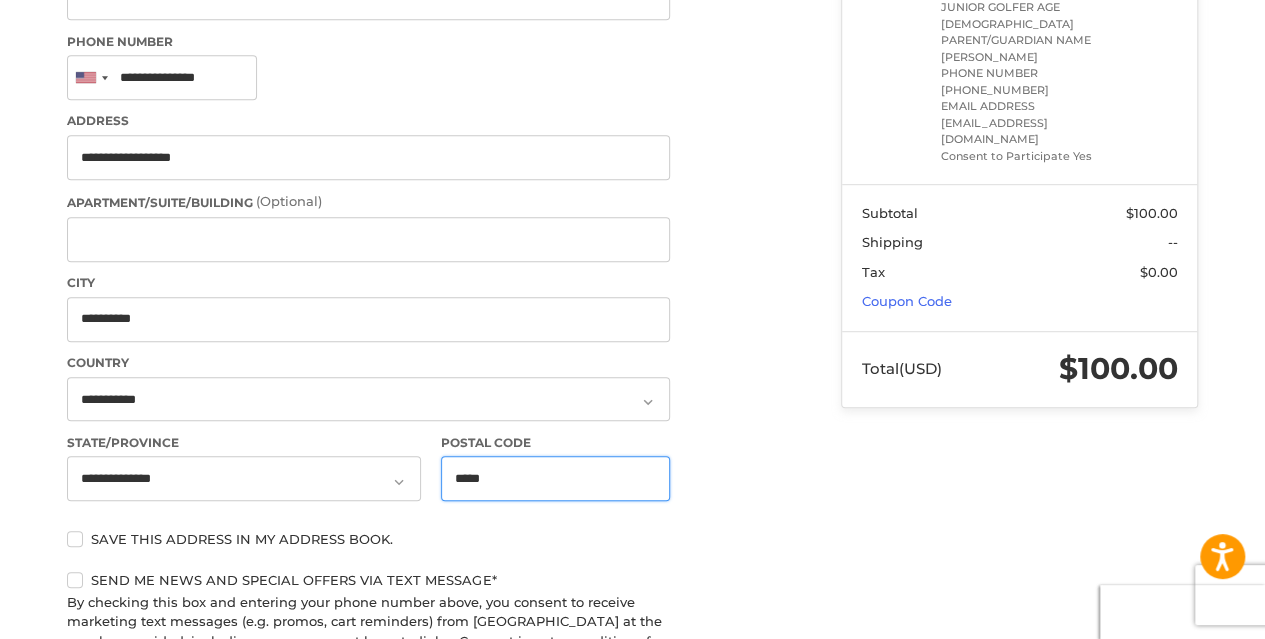 type on "*****" 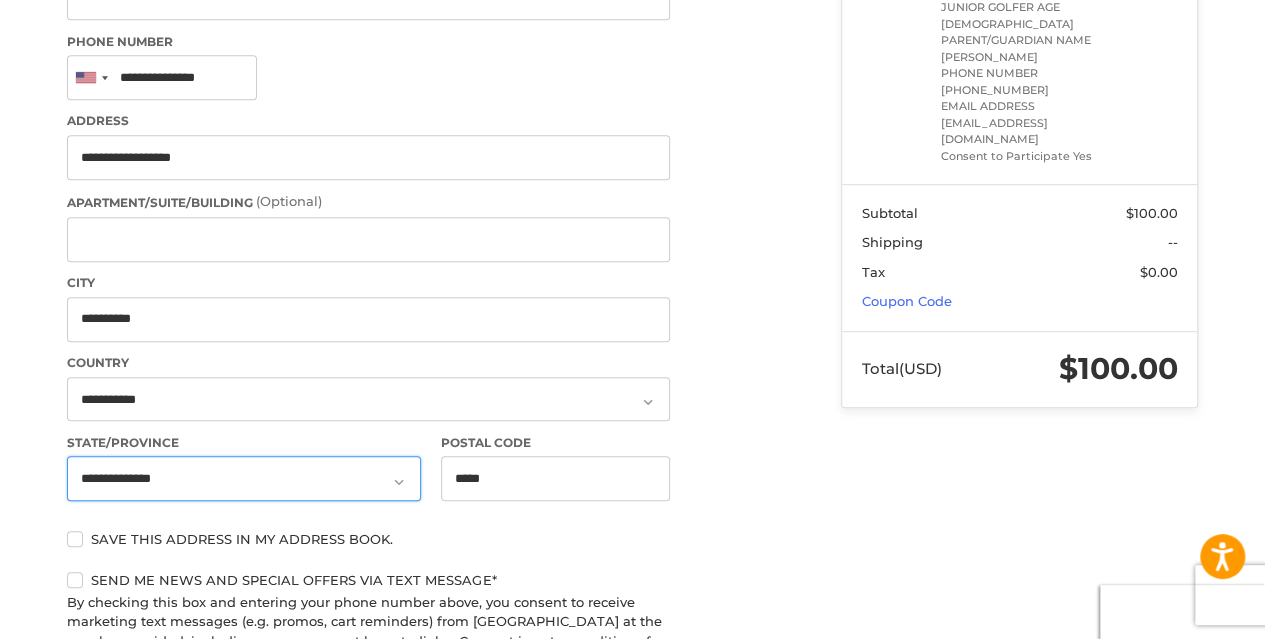 click on "**********" at bounding box center (244, 478) 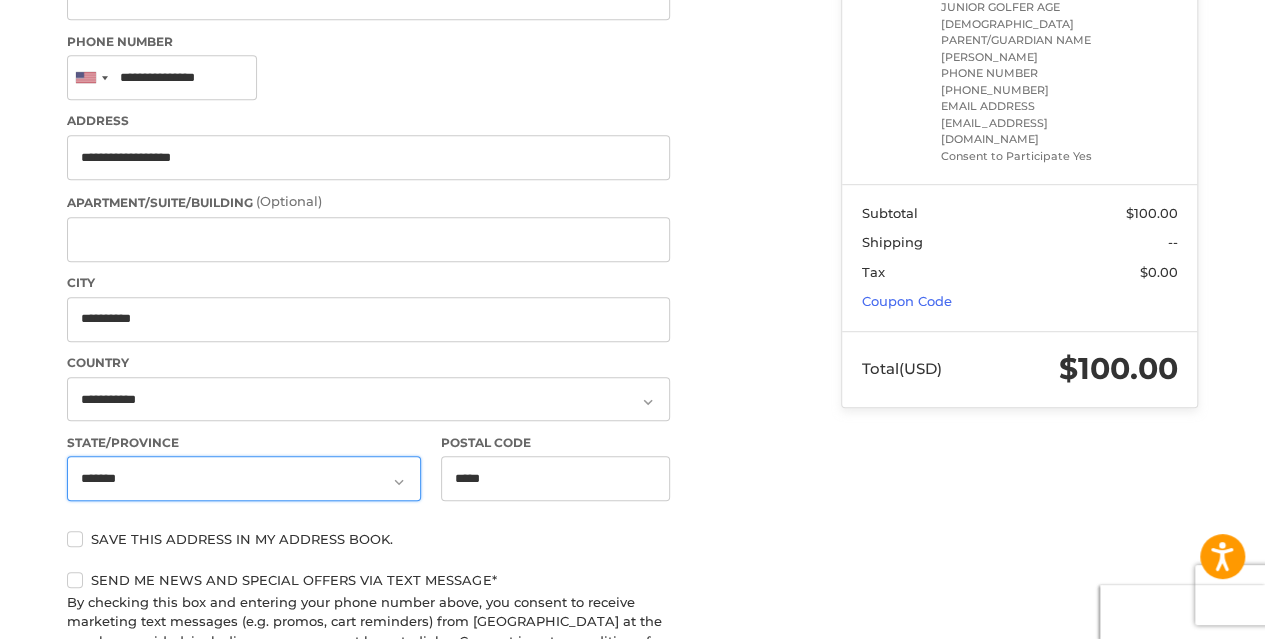 click on "**********" at bounding box center [244, 478] 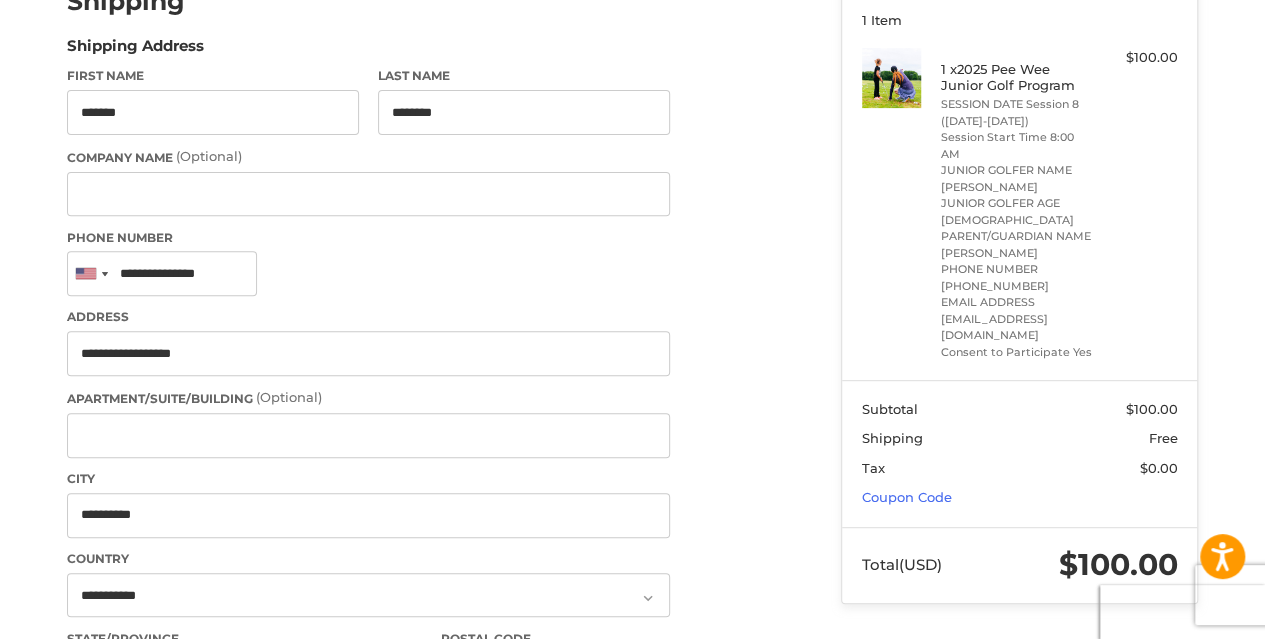 scroll, scrollTop: 279, scrollLeft: 0, axis: vertical 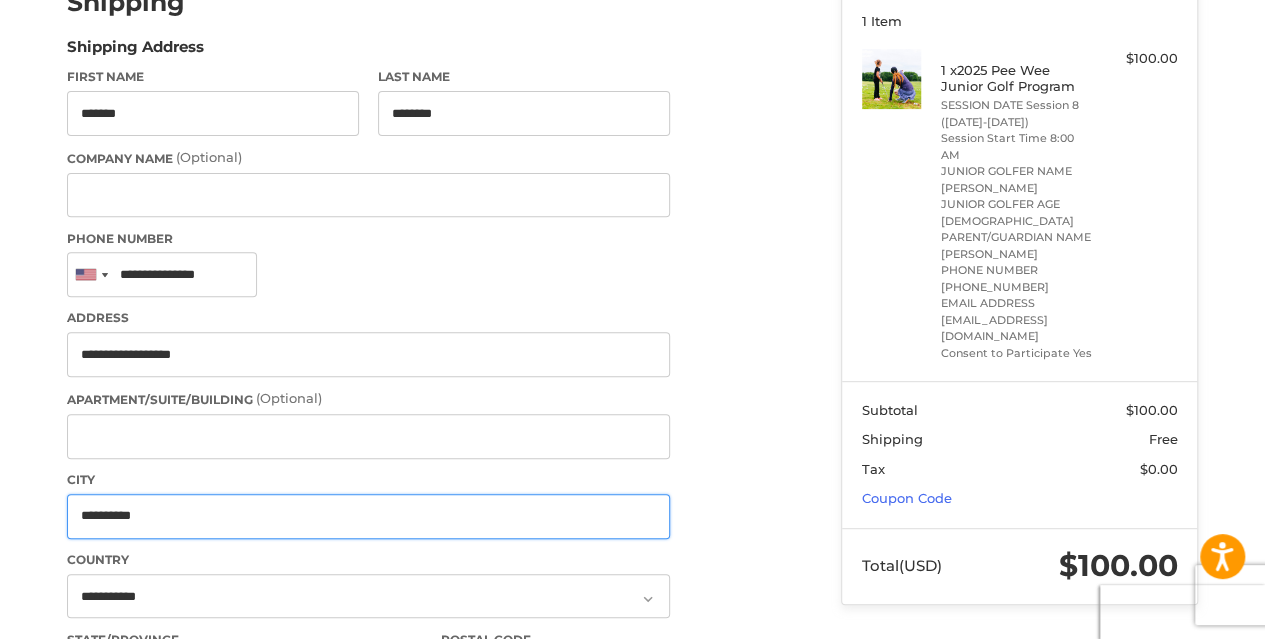 click on "**********" at bounding box center (368, 516) 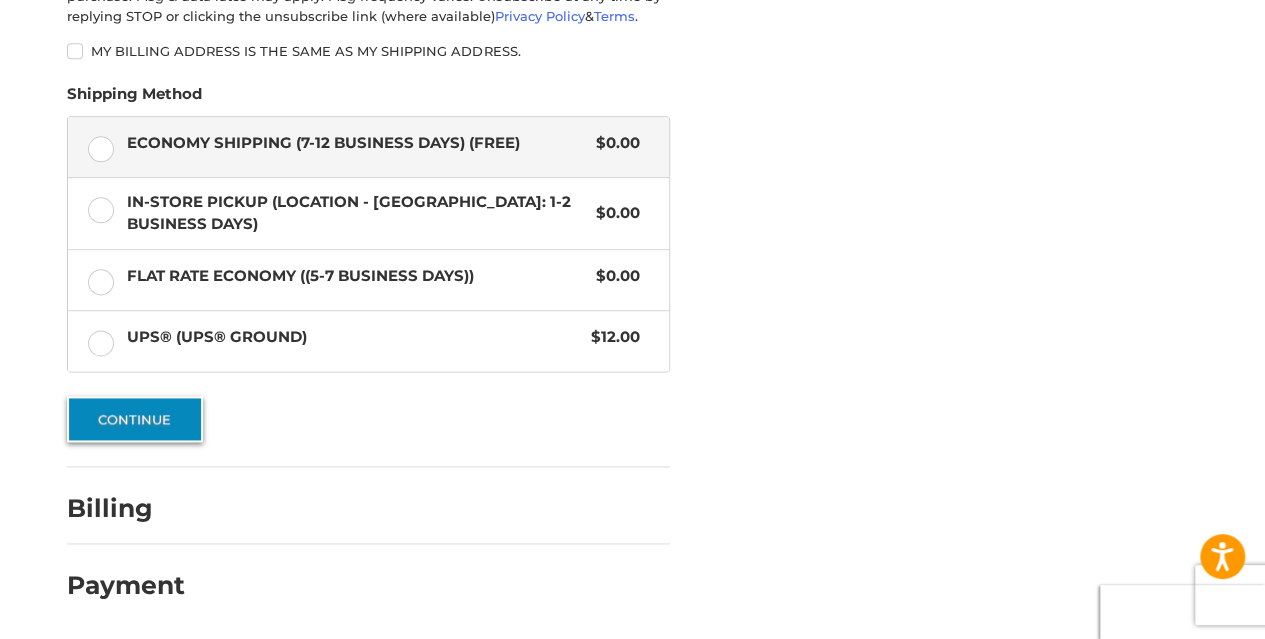 scroll, scrollTop: 1138, scrollLeft: 0, axis: vertical 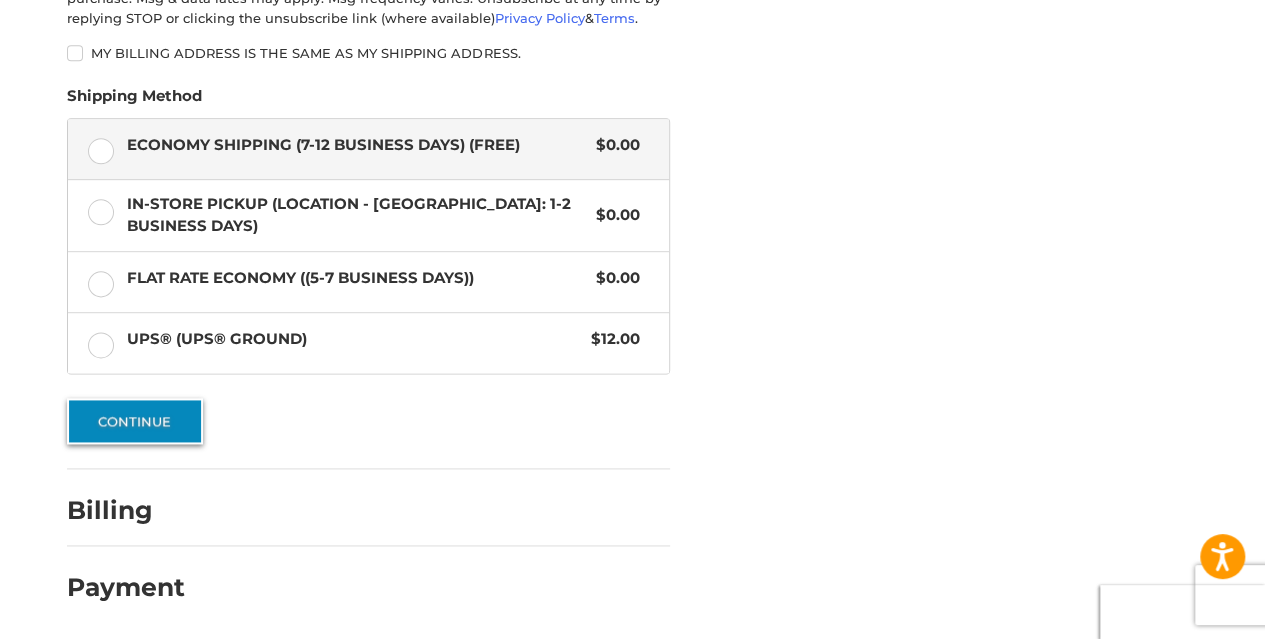click on "Continue" at bounding box center (135, 421) 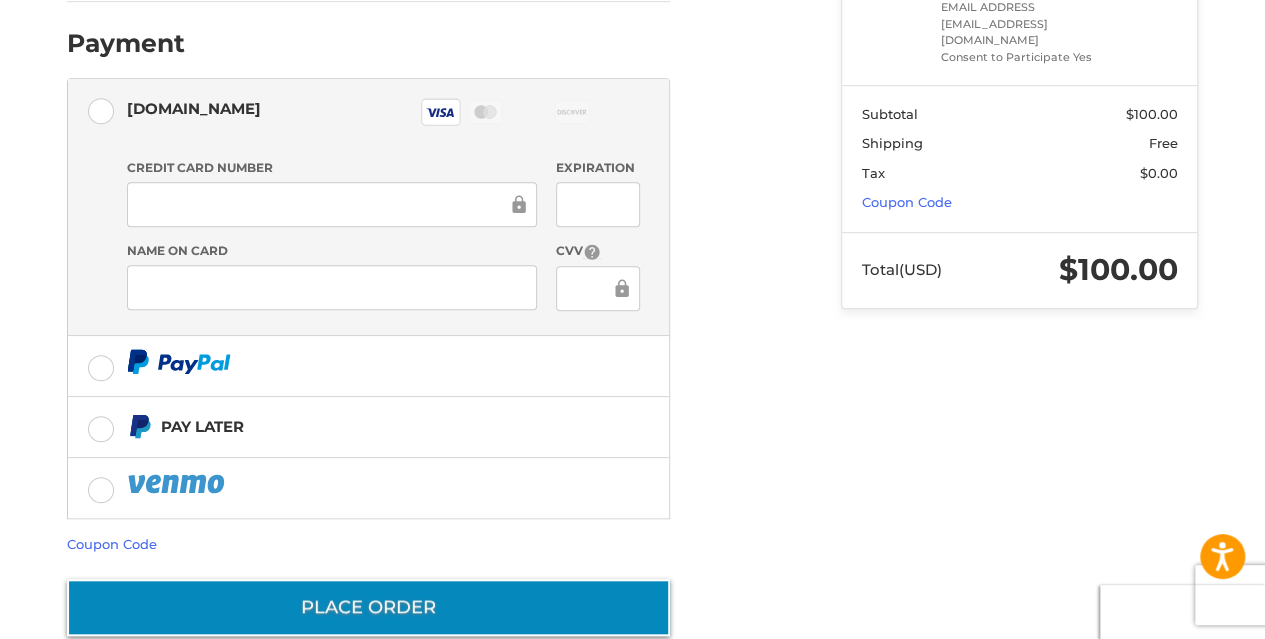 scroll, scrollTop: 574, scrollLeft: 0, axis: vertical 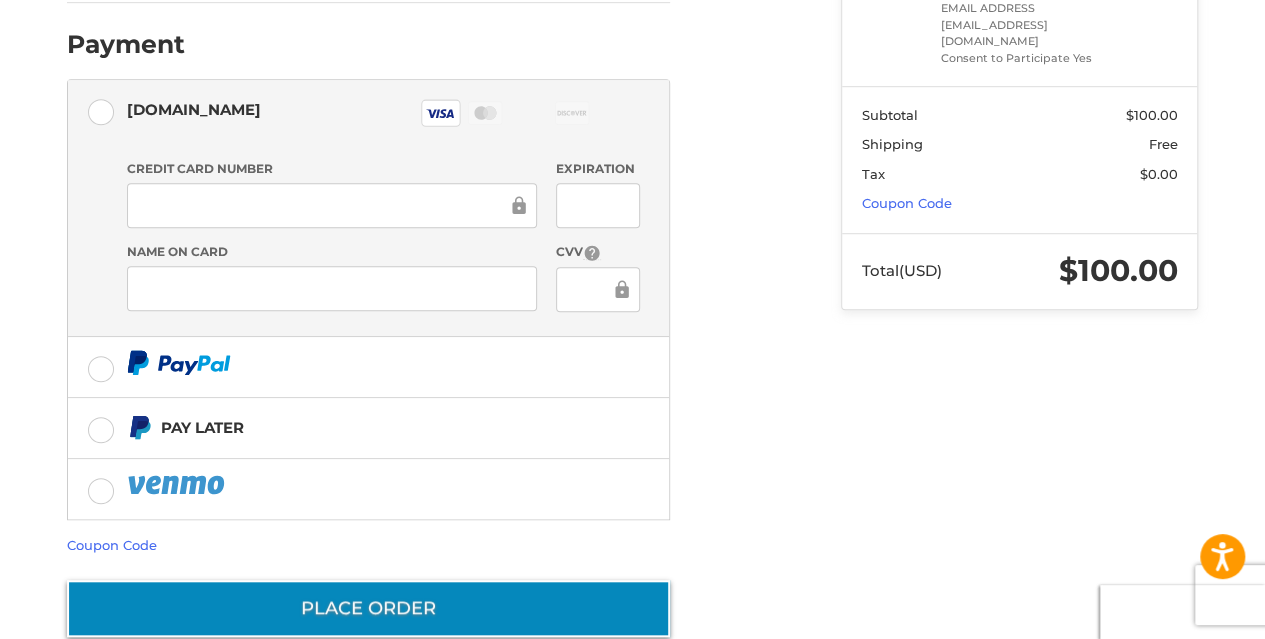 click on "Place Order" at bounding box center [368, 608] 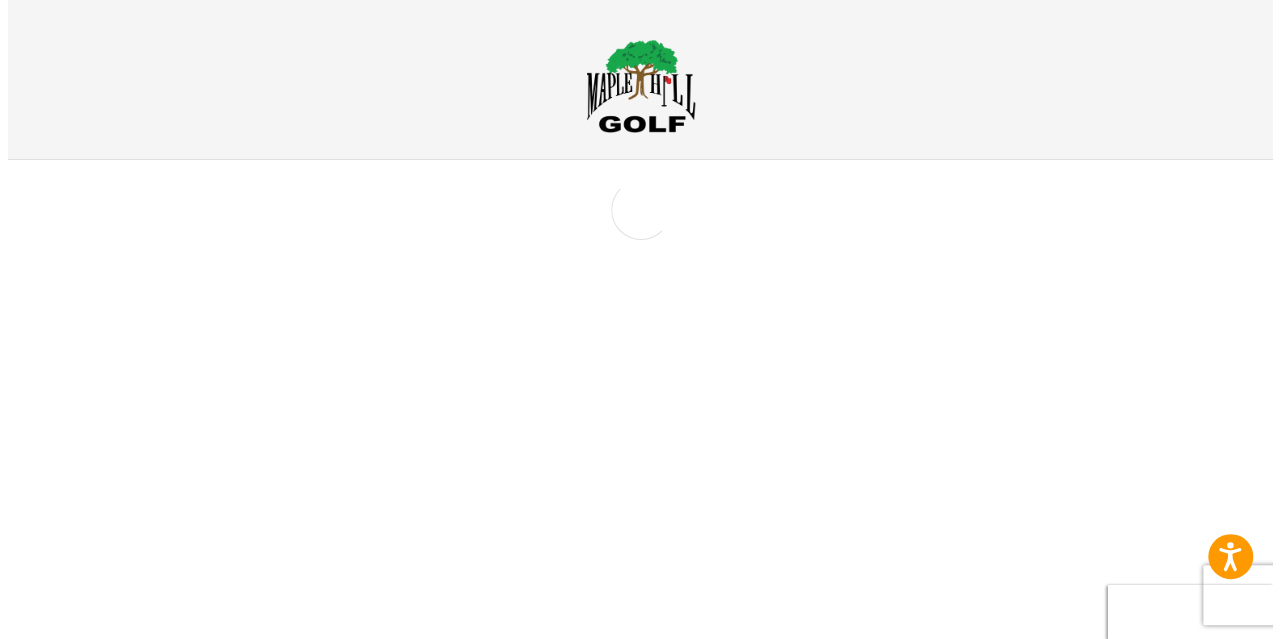 scroll, scrollTop: 0, scrollLeft: 0, axis: both 